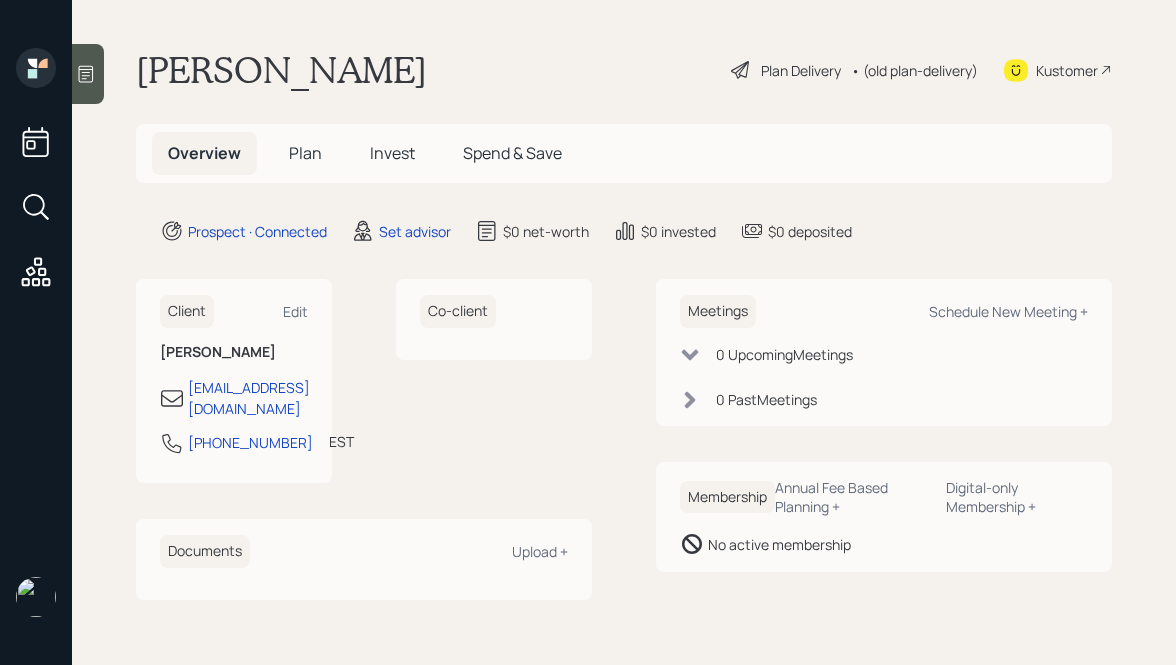 scroll, scrollTop: 0, scrollLeft: 0, axis: both 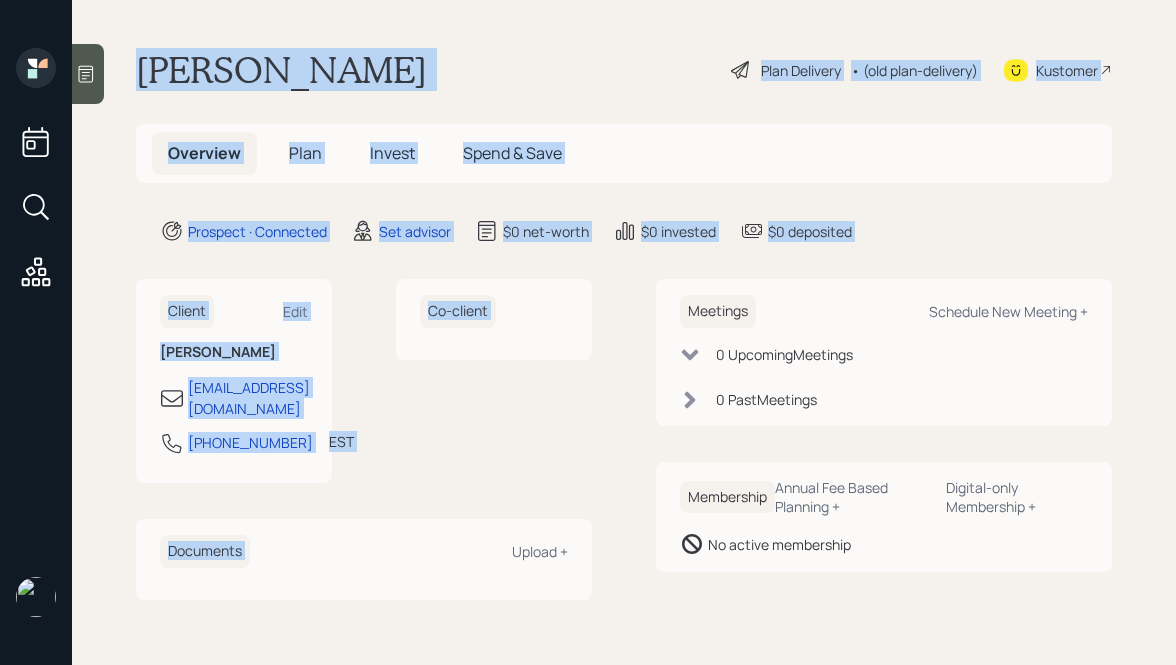 drag, startPoint x: 140, startPoint y: 55, endPoint x: 561, endPoint y: 521, distance: 628.0104 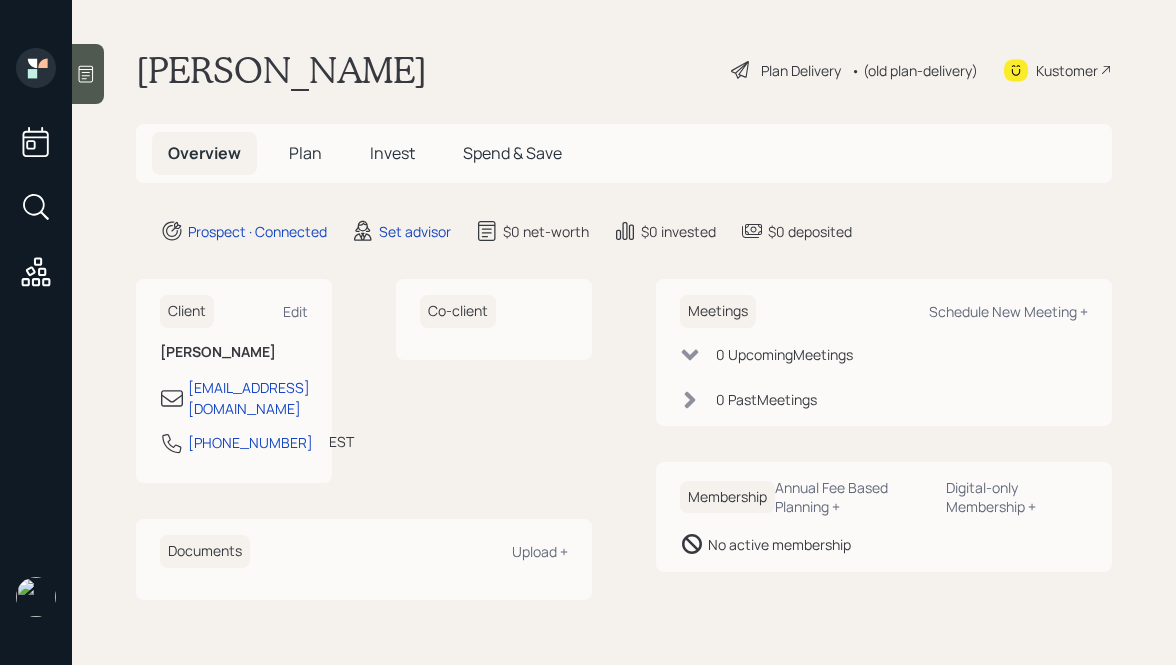 click at bounding box center [36, 332] 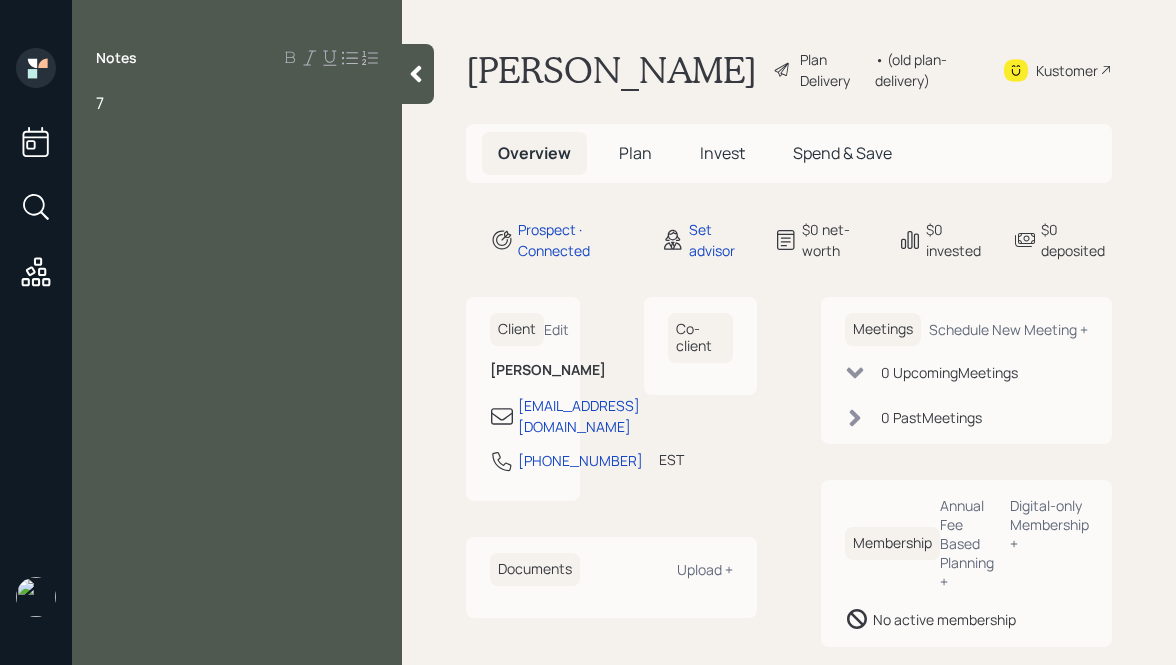 type 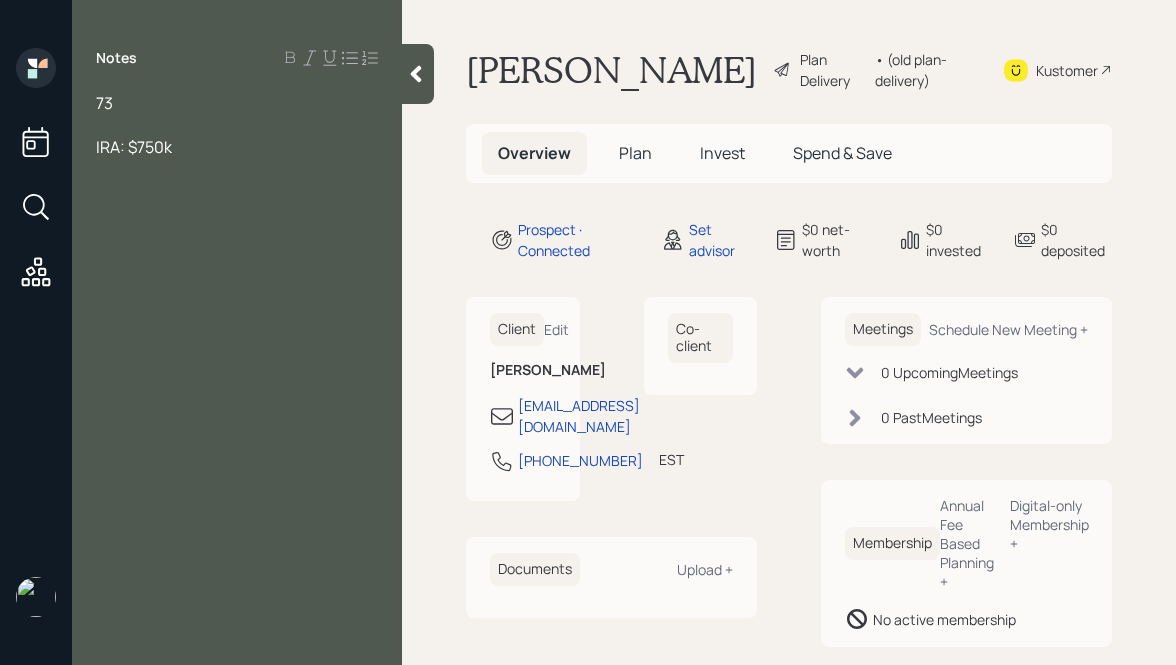 click on "IRA: $750k" at bounding box center [134, 147] 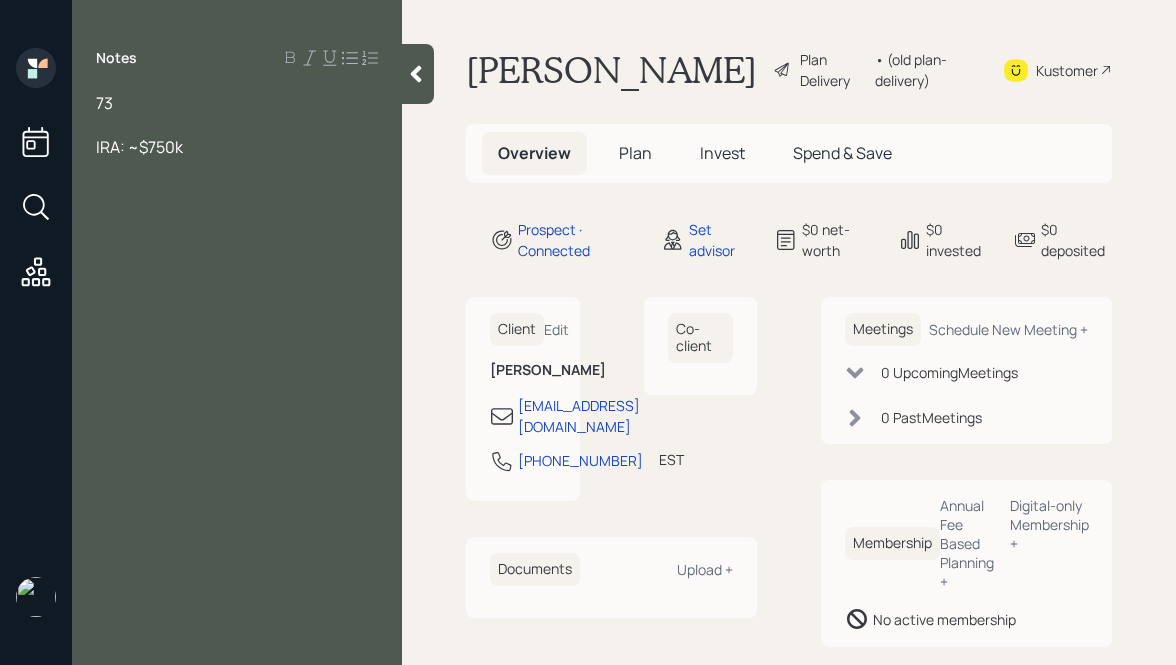 click on "73" at bounding box center [237, 103] 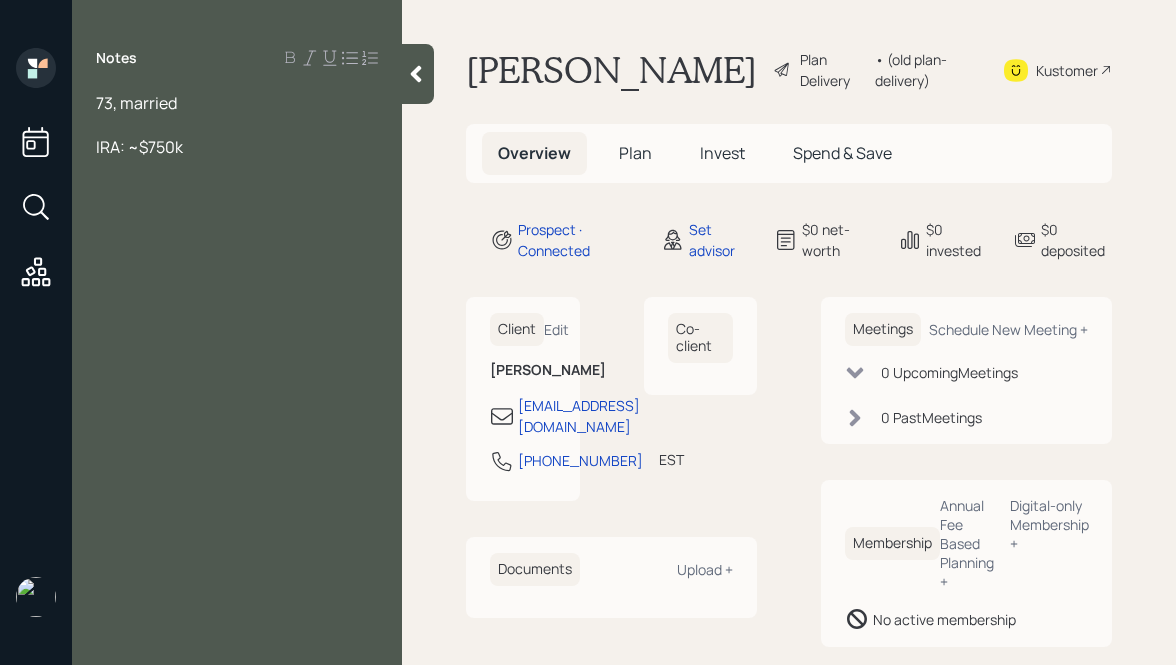 click at bounding box center (237, 191) 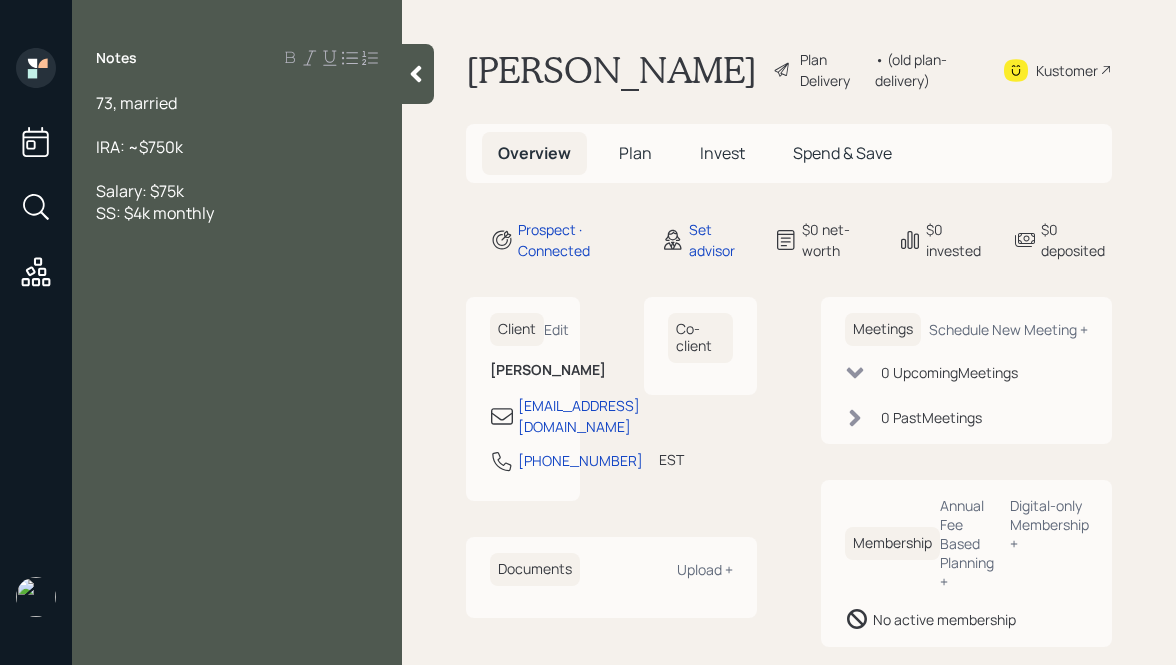 click on "73, married" at bounding box center (237, 103) 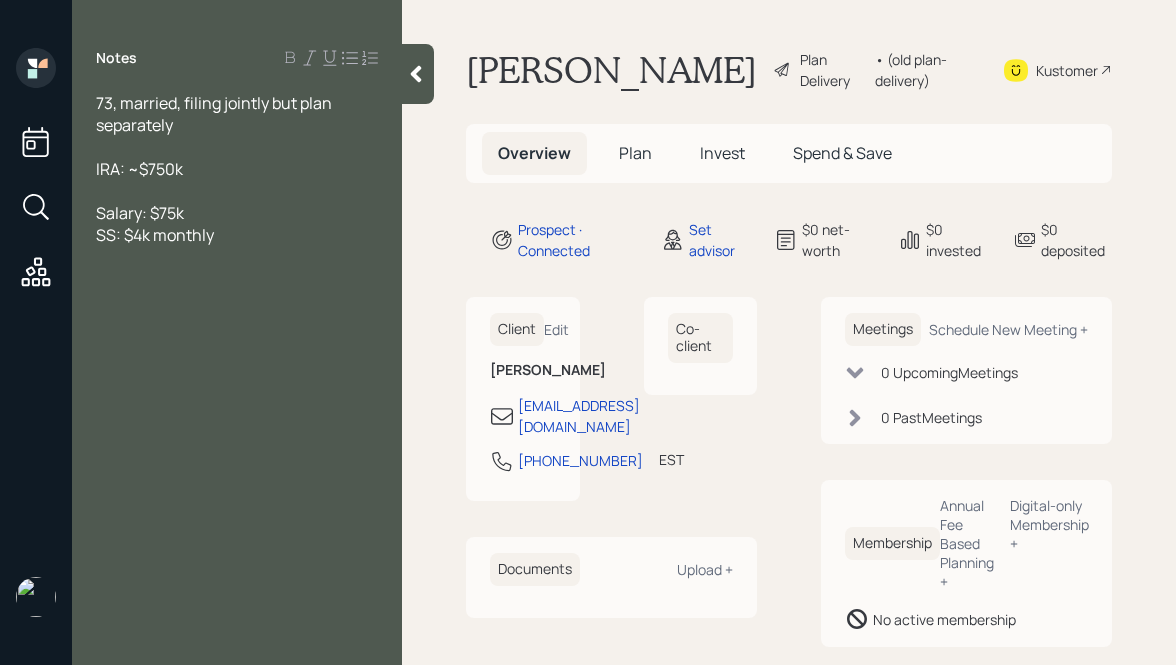 click on "SS: $4k monthly" at bounding box center [237, 235] 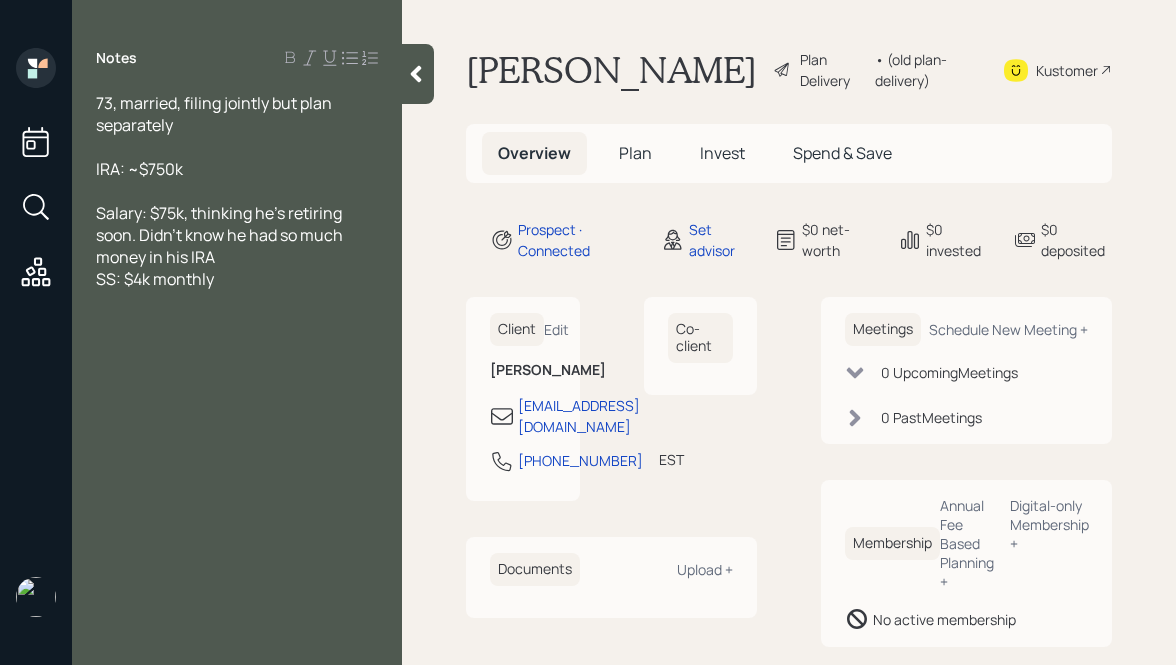 click on "SS: $4k monthly" at bounding box center [237, 279] 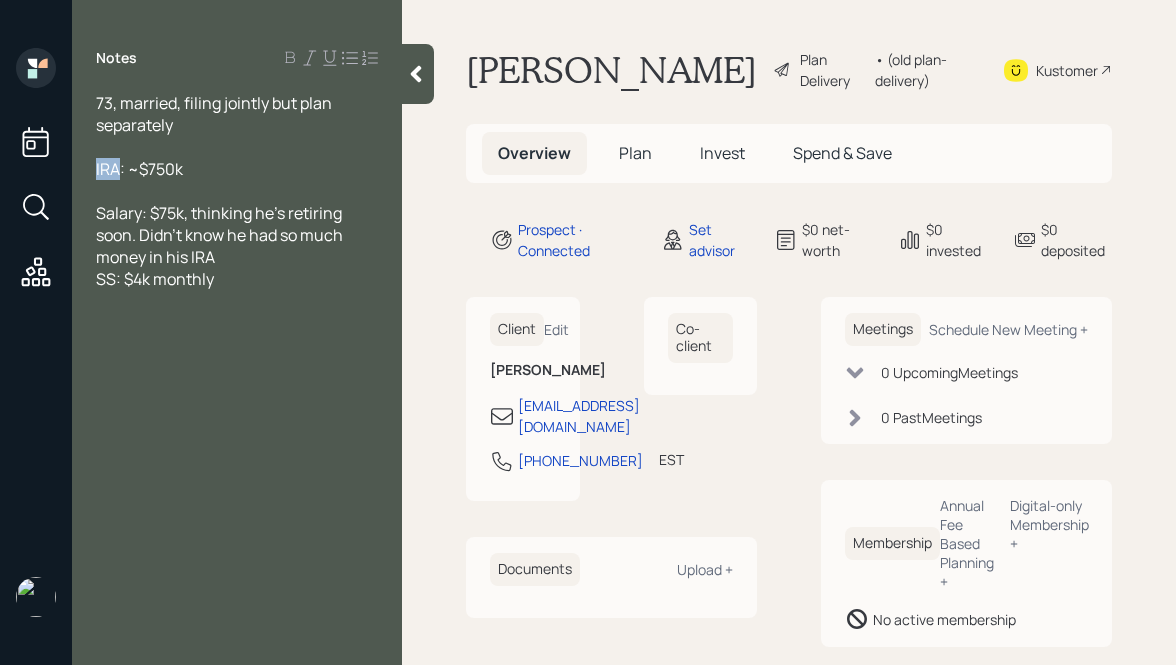 drag, startPoint x: 115, startPoint y: 166, endPoint x: 93, endPoint y: 166, distance: 22 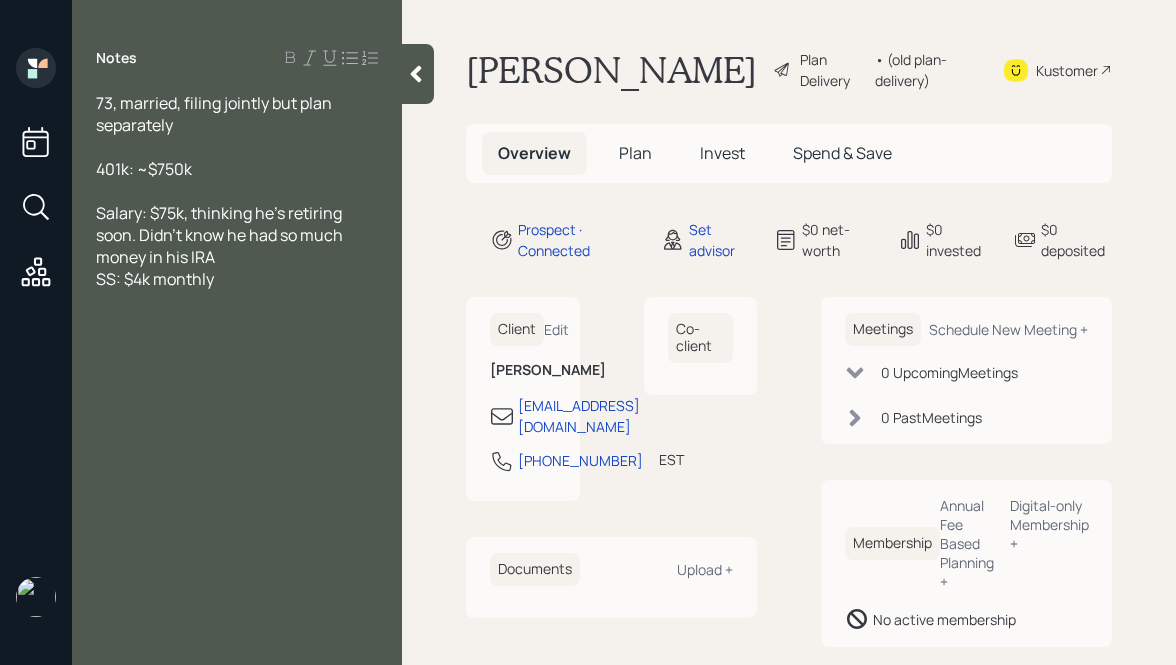 click on "401k: ~$750k" at bounding box center [237, 169] 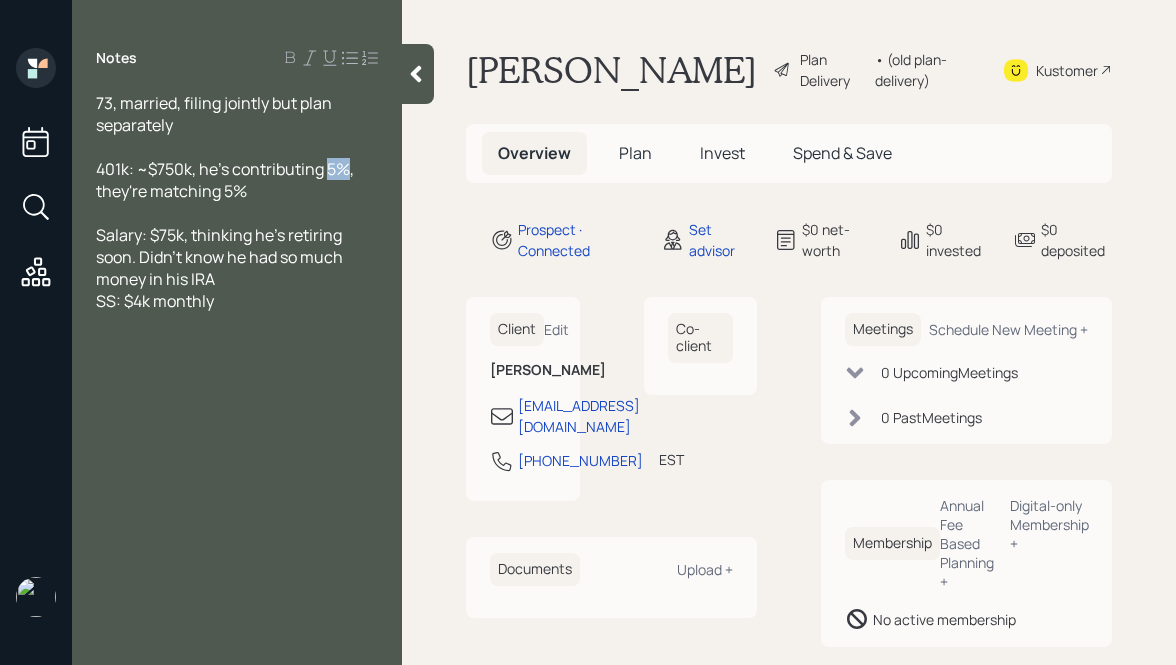 drag, startPoint x: 329, startPoint y: 168, endPoint x: 346, endPoint y: 168, distance: 17 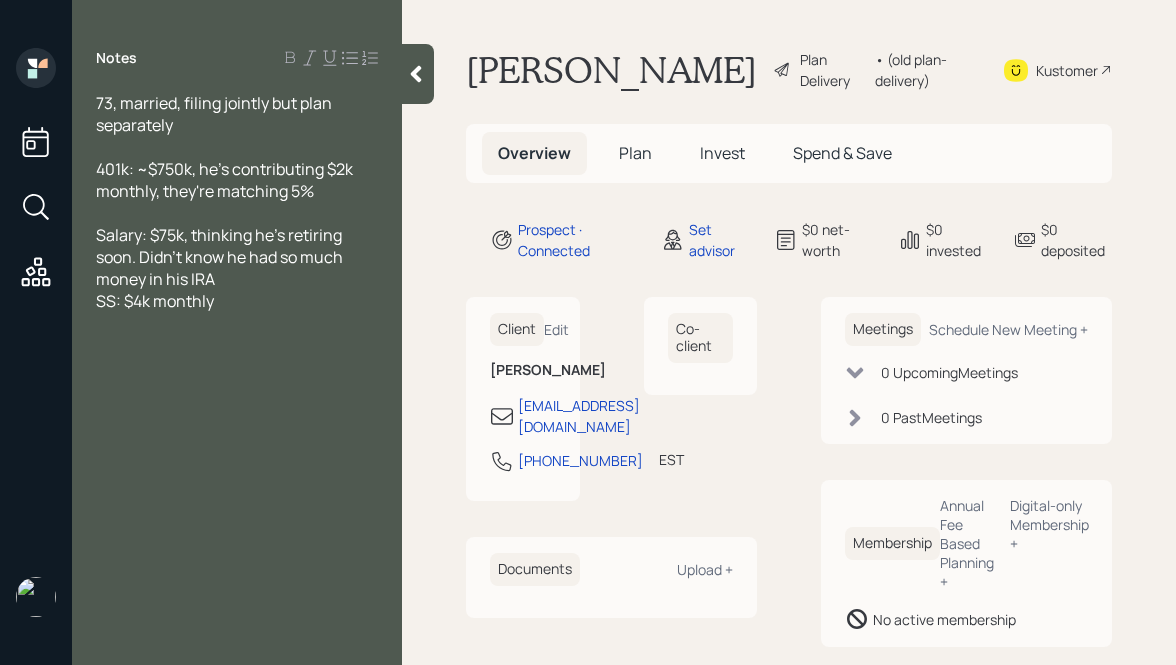 click on "401k: ~$750k, he's contributing $2k monthly, they're matching 5%" at bounding box center (237, 180) 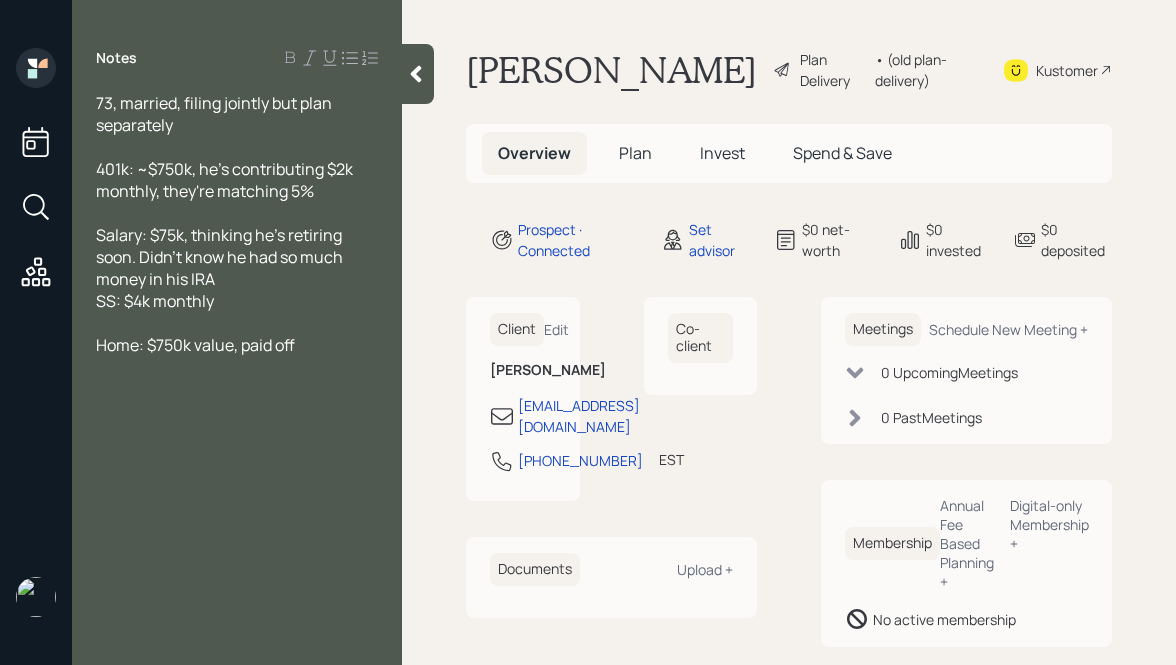 click at bounding box center (237, 367) 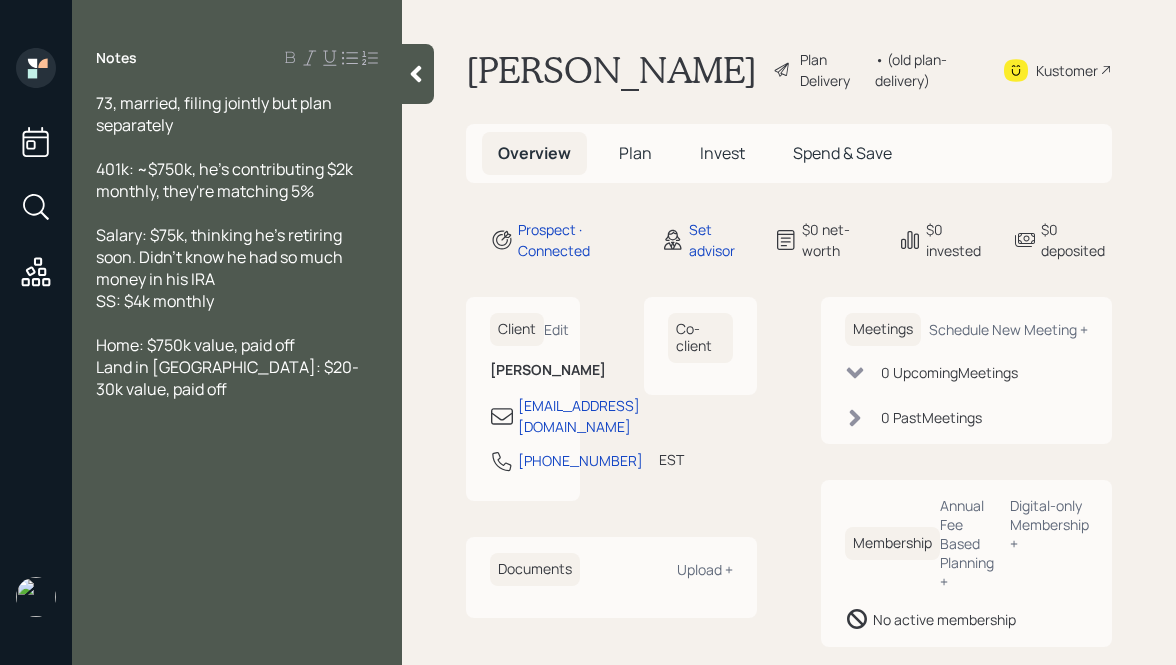 click 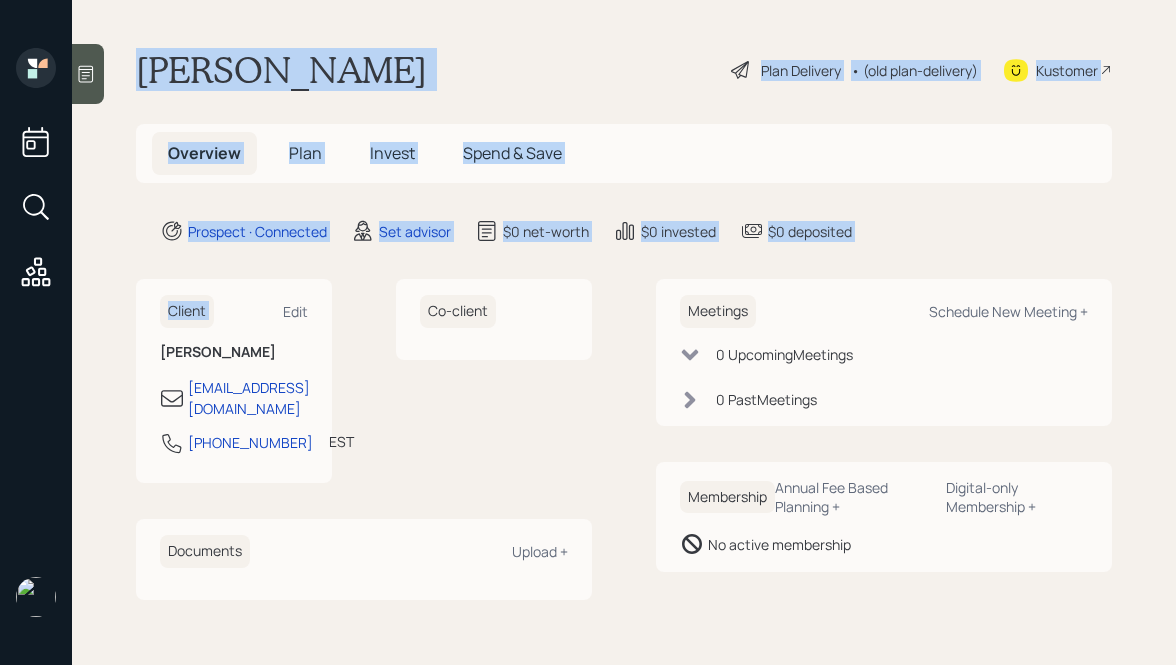 drag, startPoint x: 132, startPoint y: 54, endPoint x: 266, endPoint y: 255, distance: 241.57193 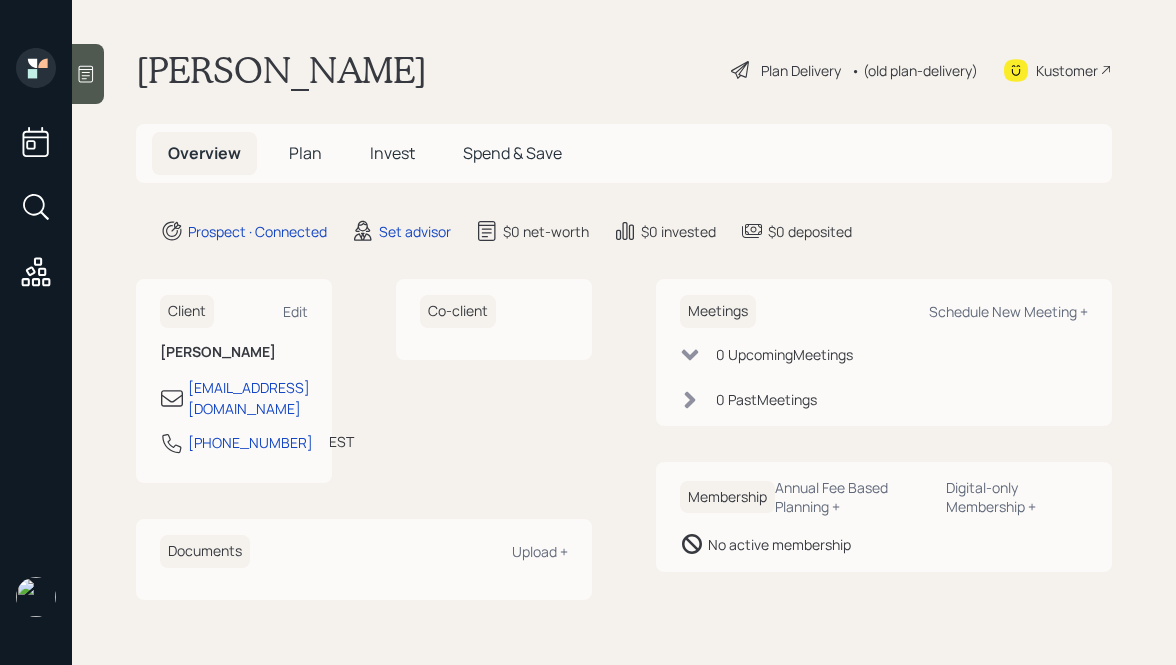 click on "Client Edit Rick Peters peter7070@aol.com 718-300-0149 EST Currently 4:49 PM Co-client" at bounding box center (364, 381) 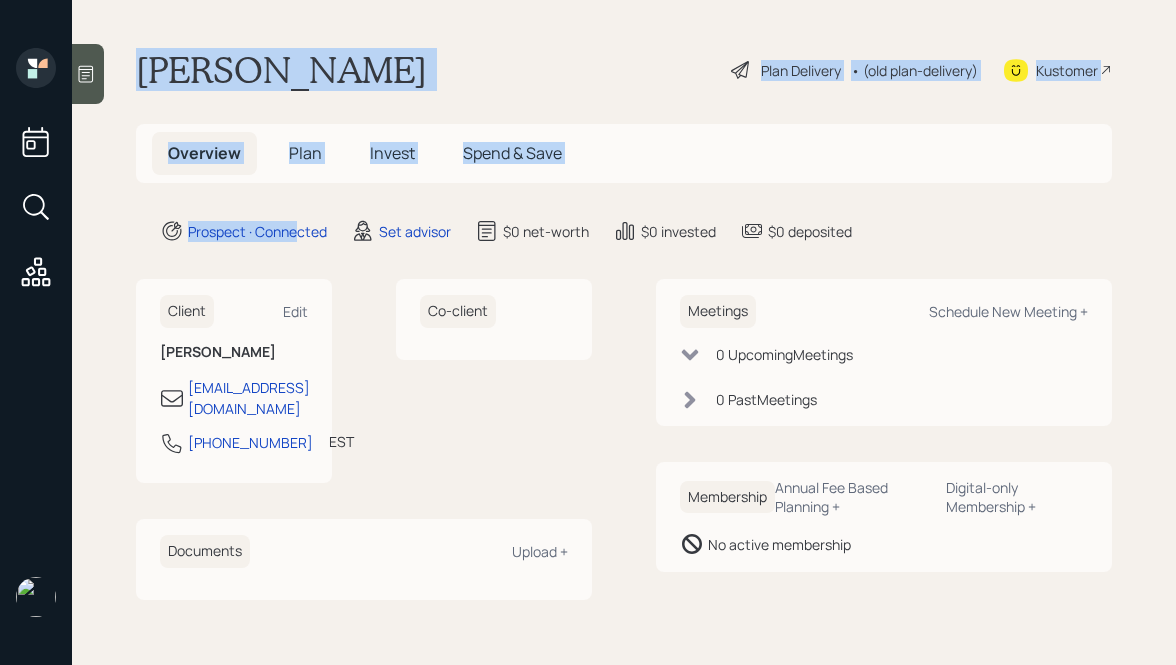 drag, startPoint x: 138, startPoint y: 61, endPoint x: 308, endPoint y: 280, distance: 277.23816 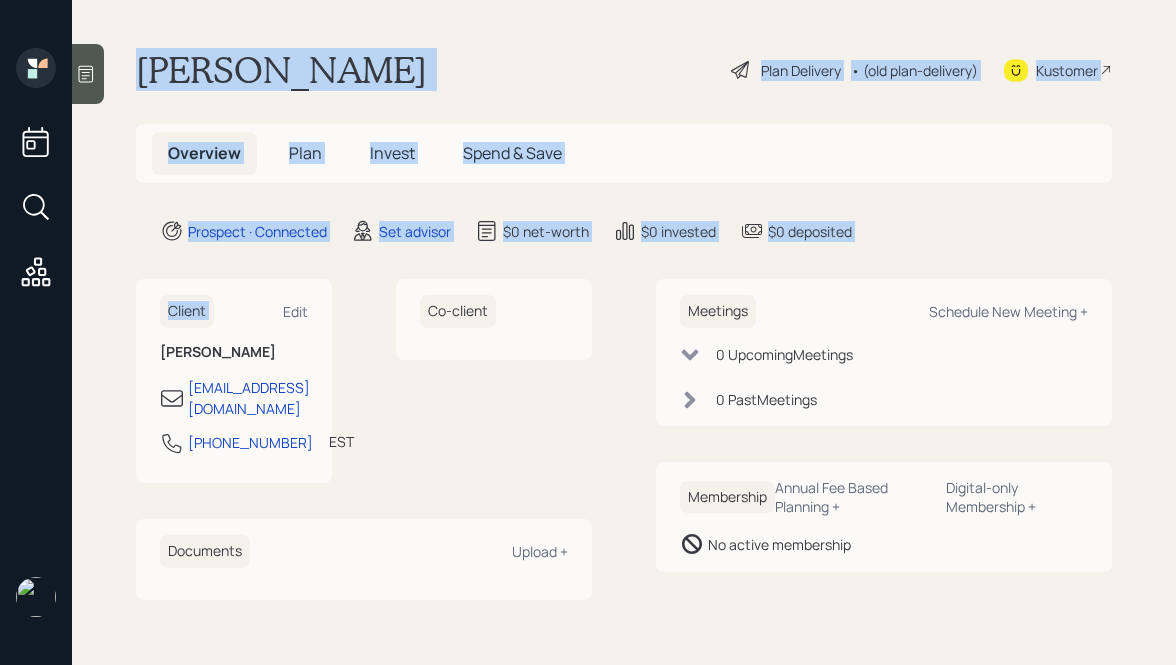 click on "Rick Peters Plan Delivery • (old plan-delivery) Kustomer Overview Plan Invest Spend & Save Prospect ·
Connected Set advisor $0 net-worth $0 invested $0 deposited Client Edit Rick Peters peter7070@aol.com 718-300-0149 EST Currently 4:49 PM Co-client Documents Upload + Meetings Schedule New Meeting + 0   Upcoming  Meeting s 0   Past  Meeting s Membership Annual Fee Based Planning + Digital-only Membership + No active membership" at bounding box center (624, 332) 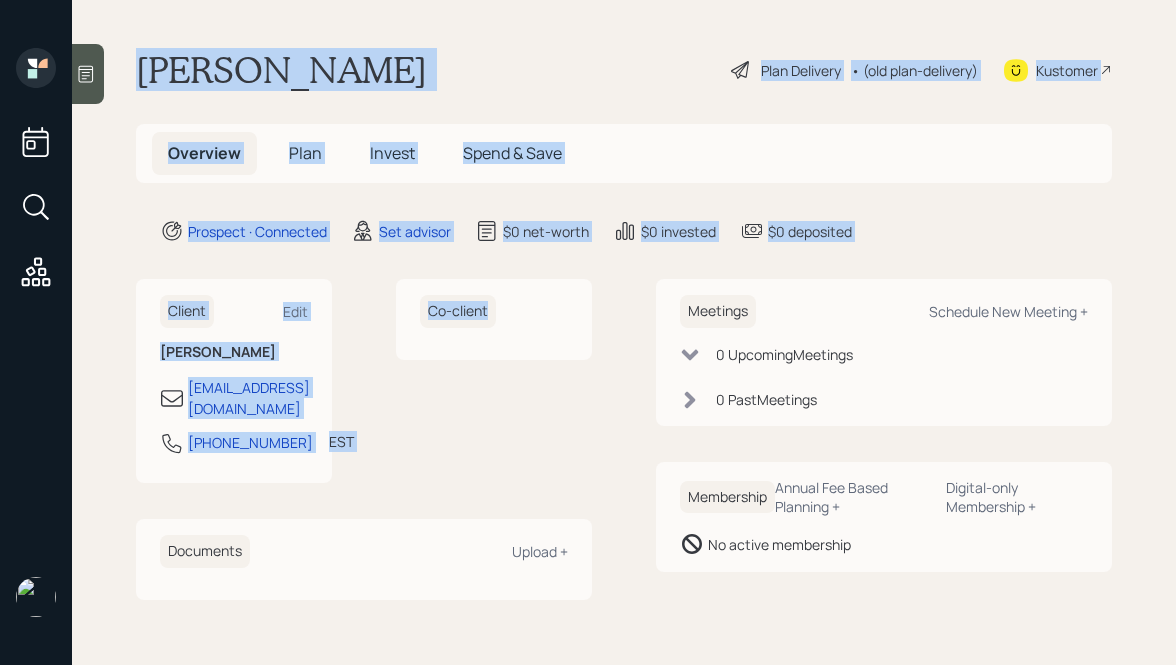 drag, startPoint x: 592, startPoint y: 363, endPoint x: 247, endPoint y: -46, distance: 535.0757 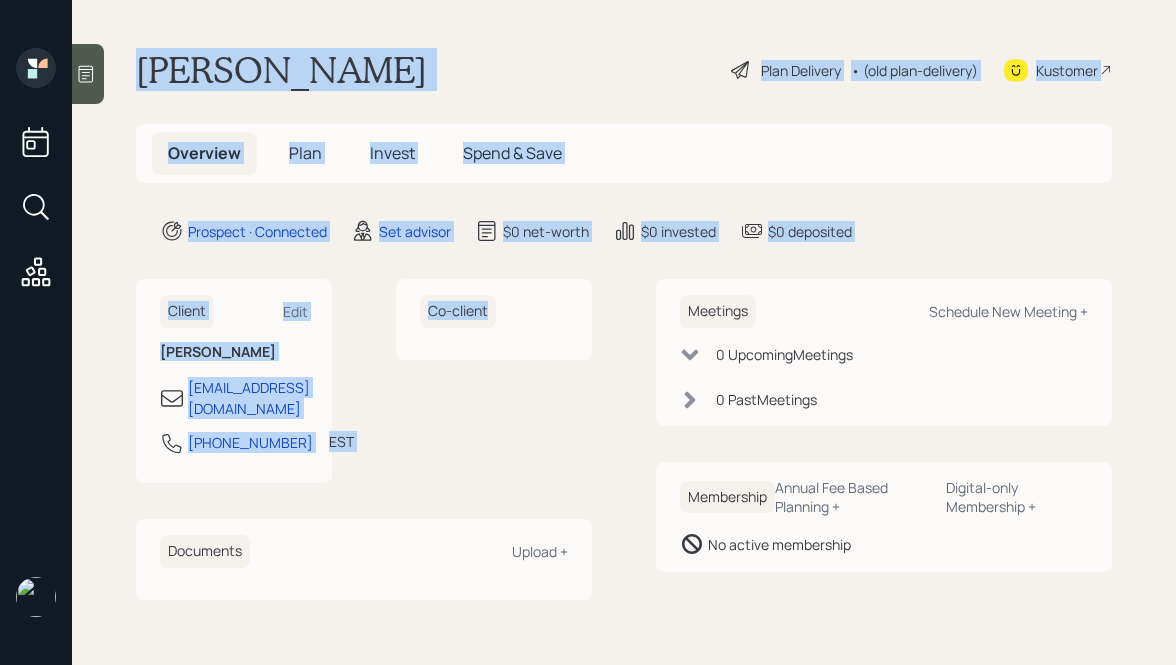 drag, startPoint x: 132, startPoint y: 66, endPoint x: 610, endPoint y: 314, distance: 538.5053 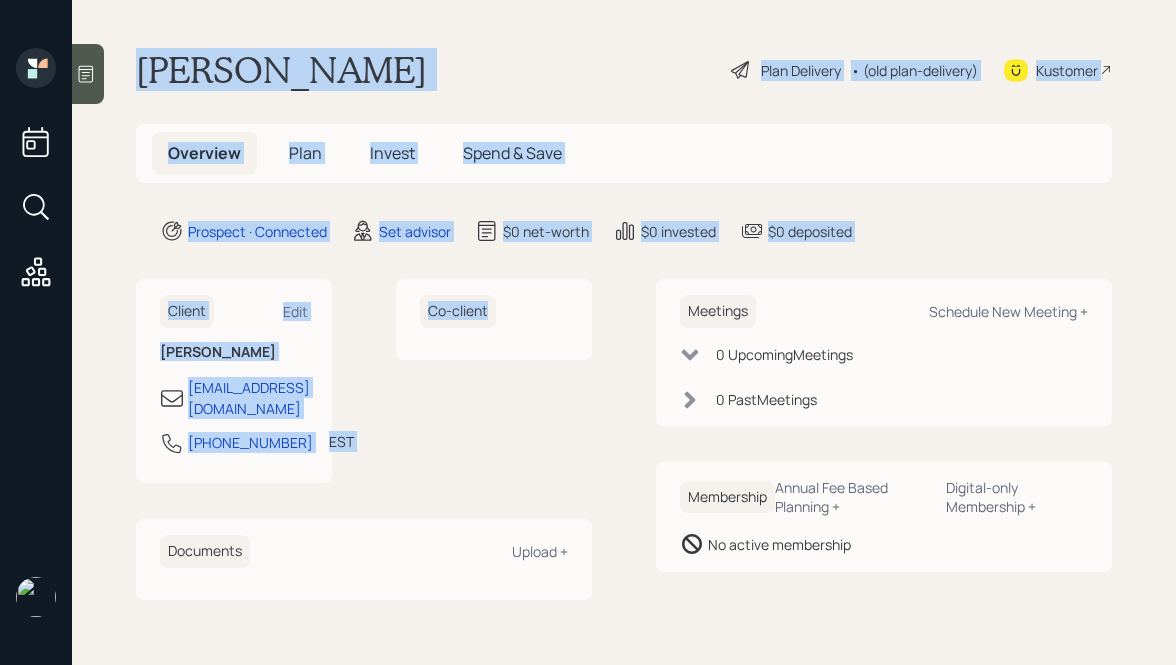 drag, startPoint x: 606, startPoint y: 339, endPoint x: 289, endPoint y: 5, distance: 460.48343 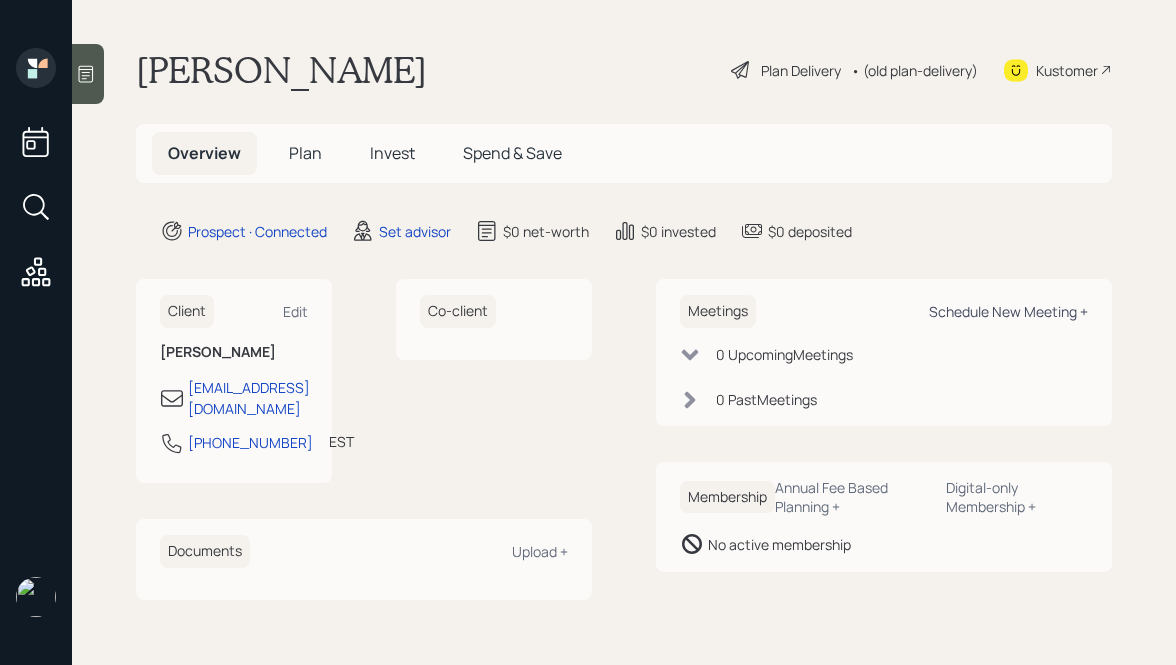 click on "Schedule New Meeting +" at bounding box center (1008, 311) 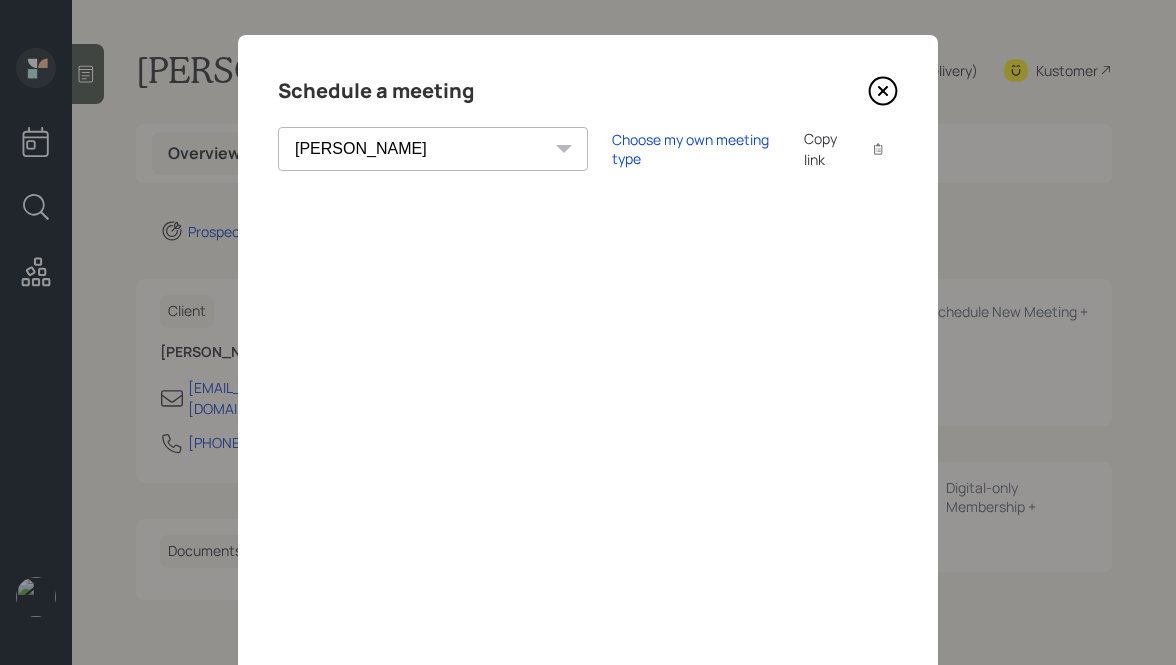 scroll, scrollTop: 0, scrollLeft: 0, axis: both 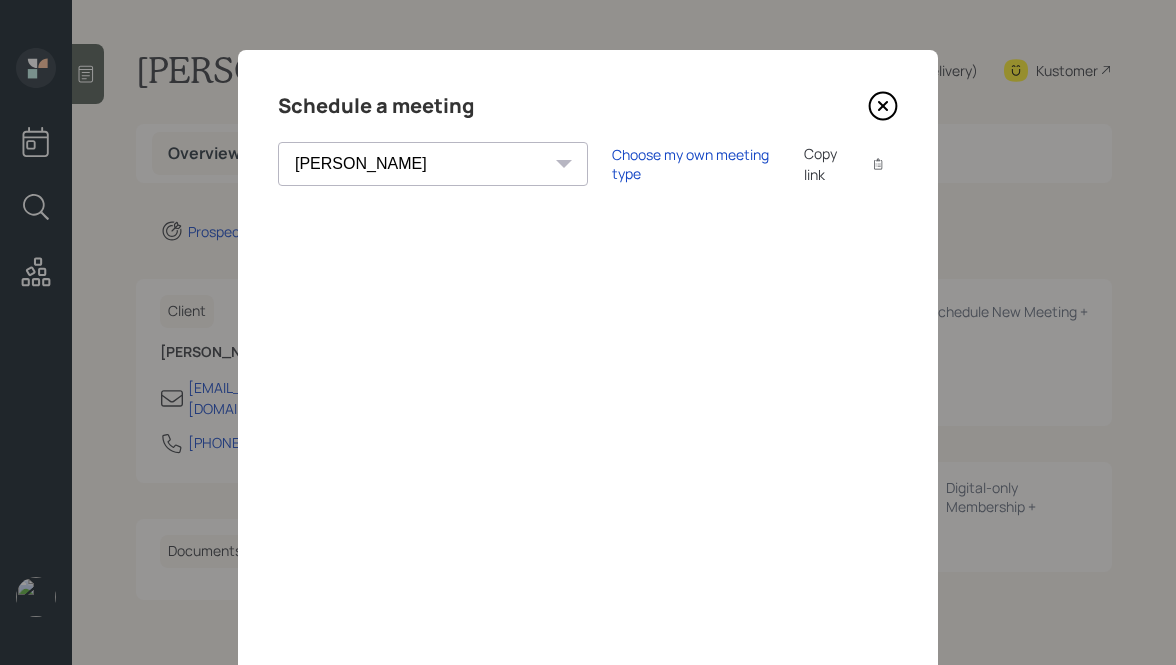 click 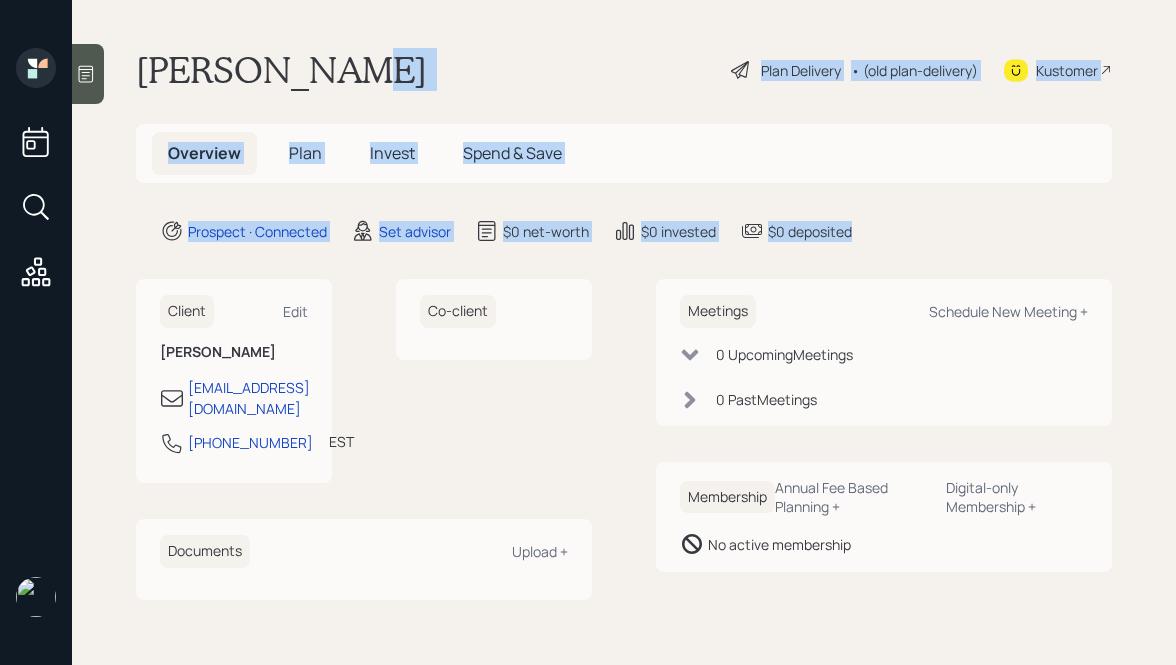 drag, startPoint x: 876, startPoint y: 235, endPoint x: 432, endPoint y: 88, distance: 467.70184 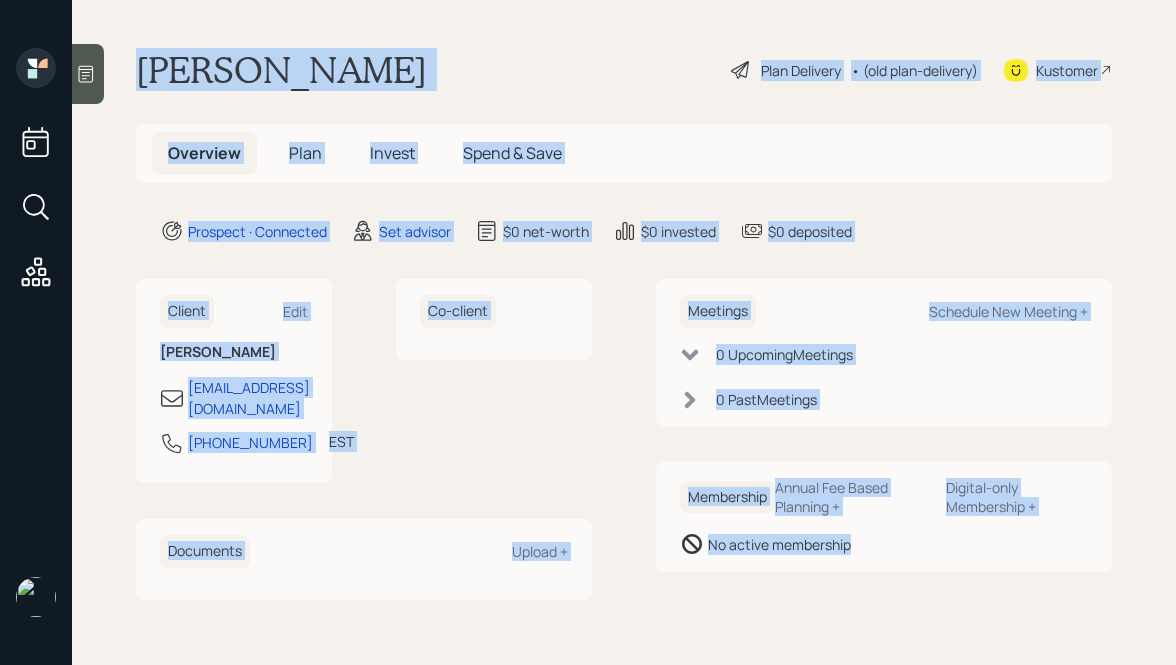drag, startPoint x: 131, startPoint y: 51, endPoint x: 870, endPoint y: 565, distance: 900.1761 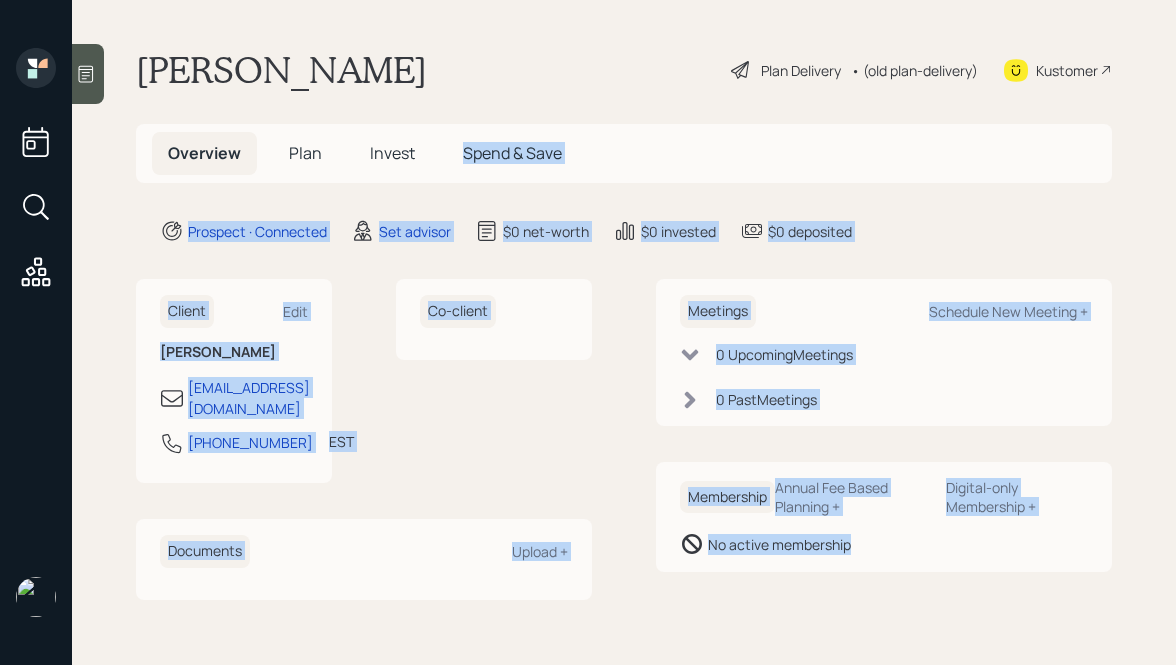 drag, startPoint x: 903, startPoint y: 571, endPoint x: 586, endPoint y: 88, distance: 577.7352 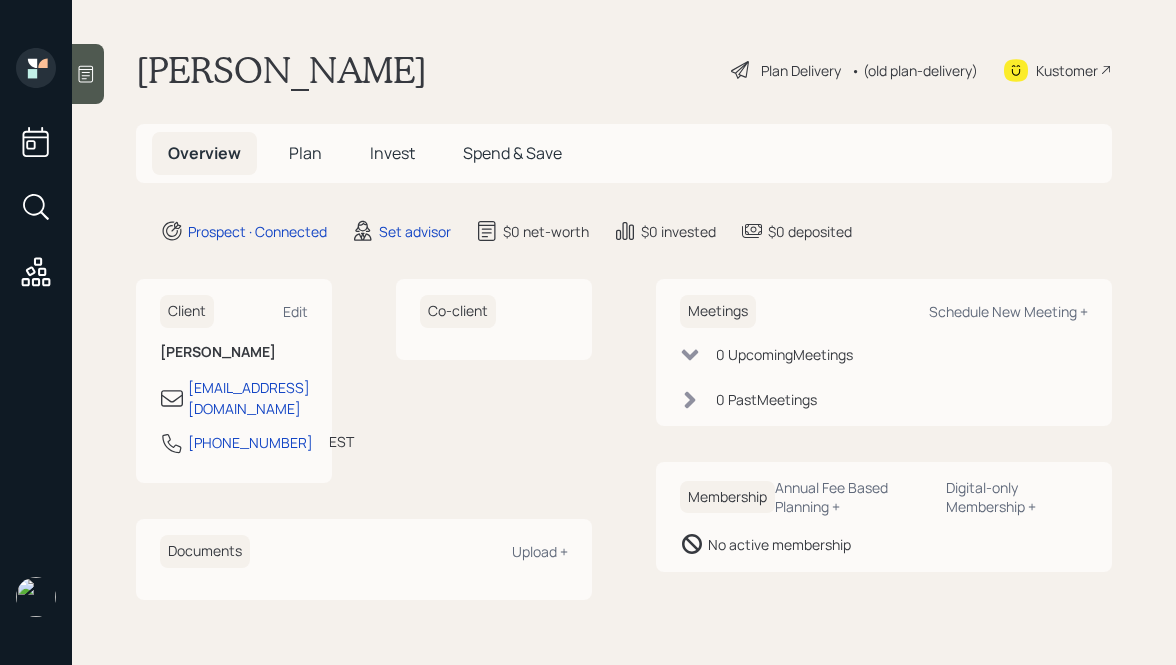 click on "Rick Peters Plan Delivery • (old plan-delivery) Kustomer" at bounding box center [624, 70] 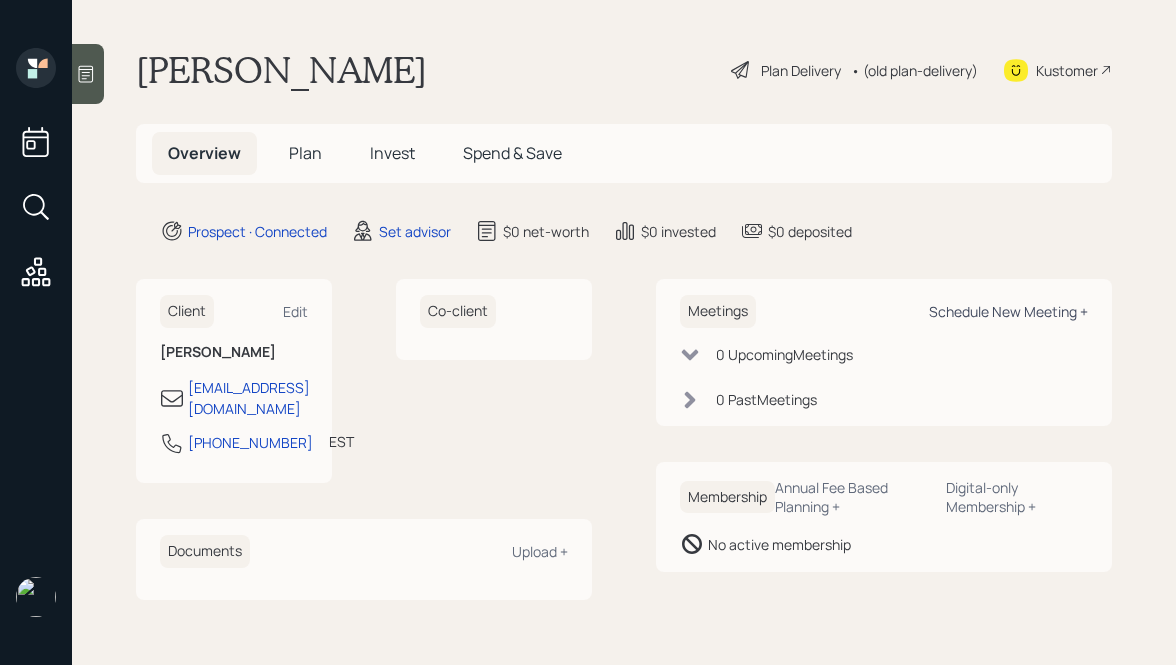 click on "Schedule New Meeting +" at bounding box center [1008, 311] 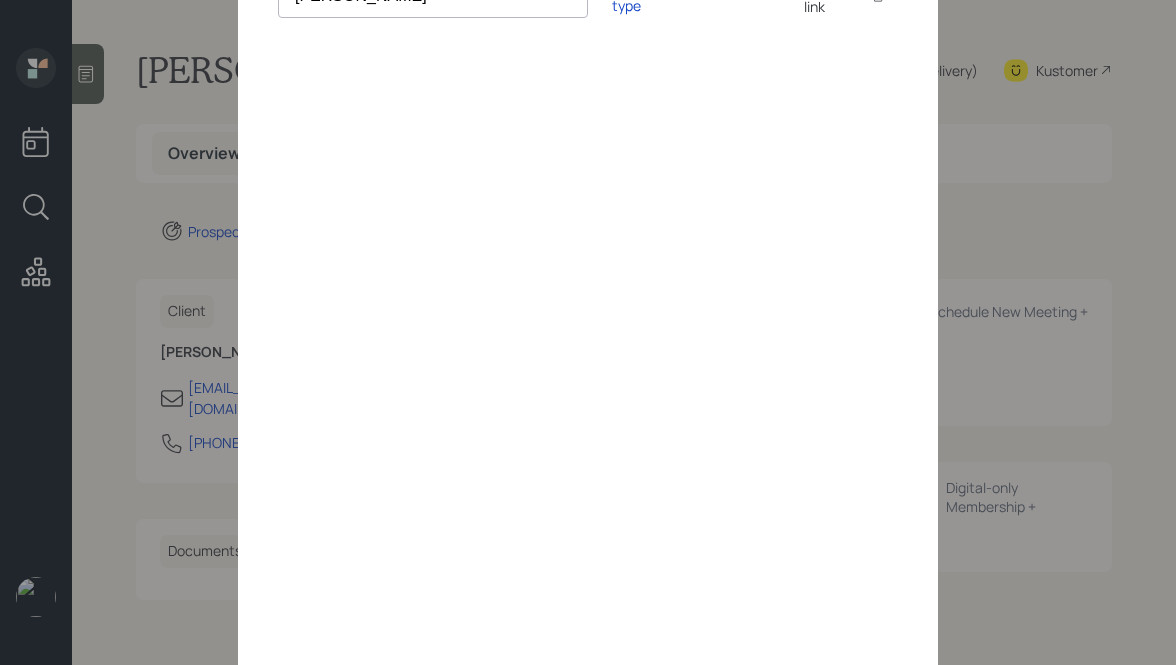 scroll, scrollTop: 0, scrollLeft: 0, axis: both 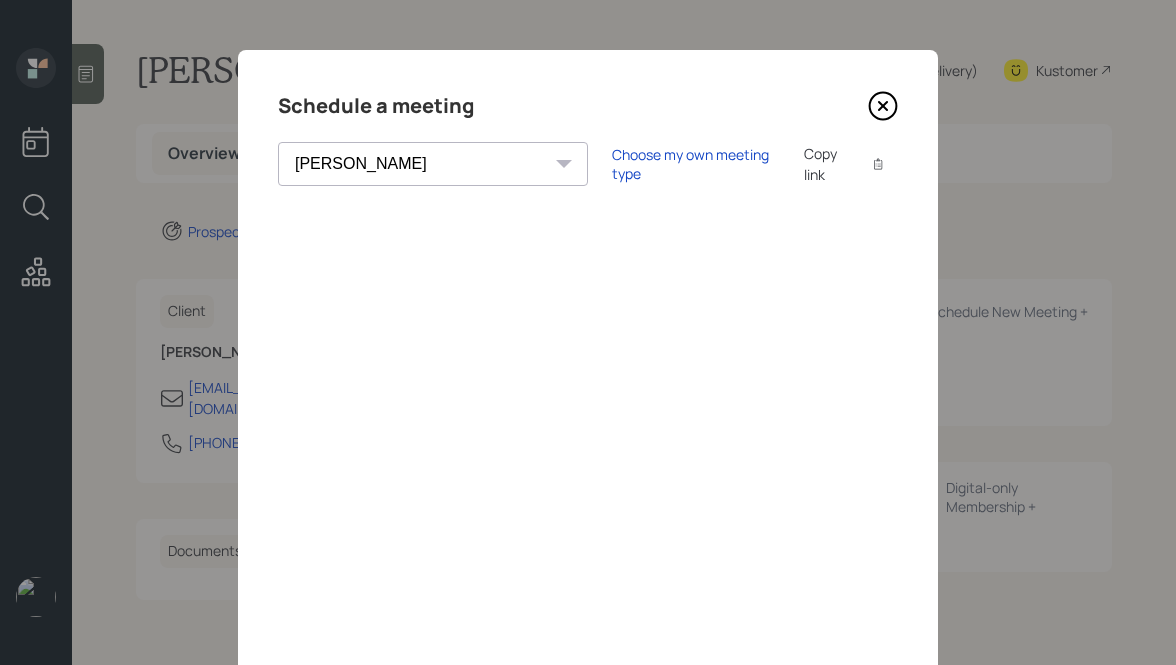click 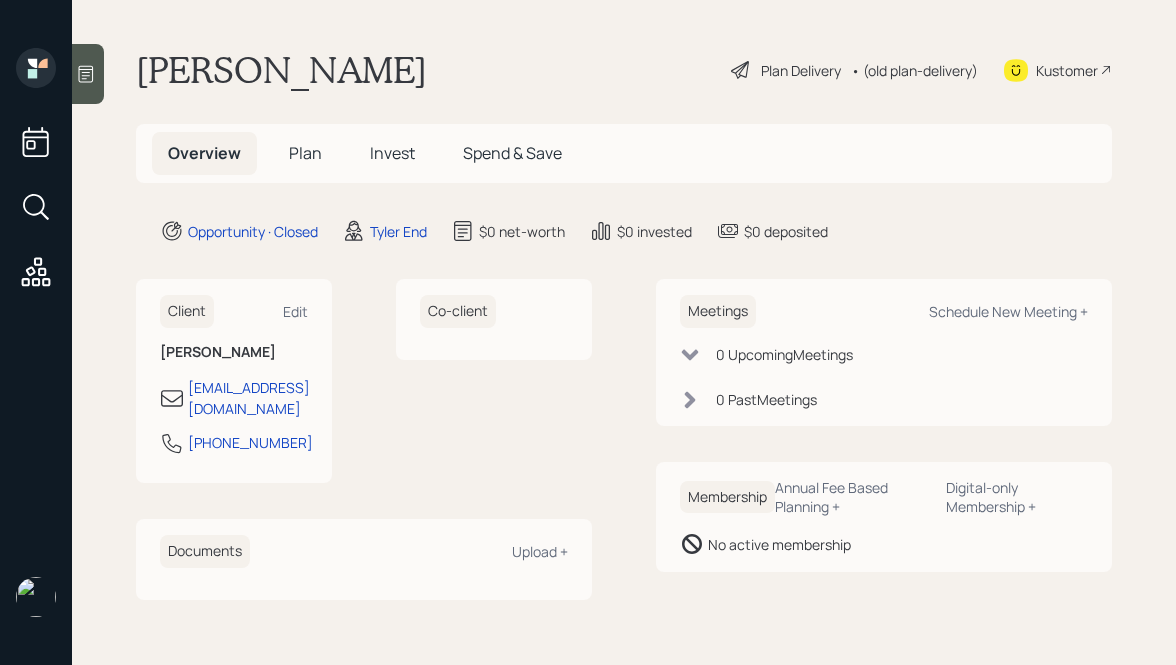 scroll, scrollTop: 0, scrollLeft: 0, axis: both 